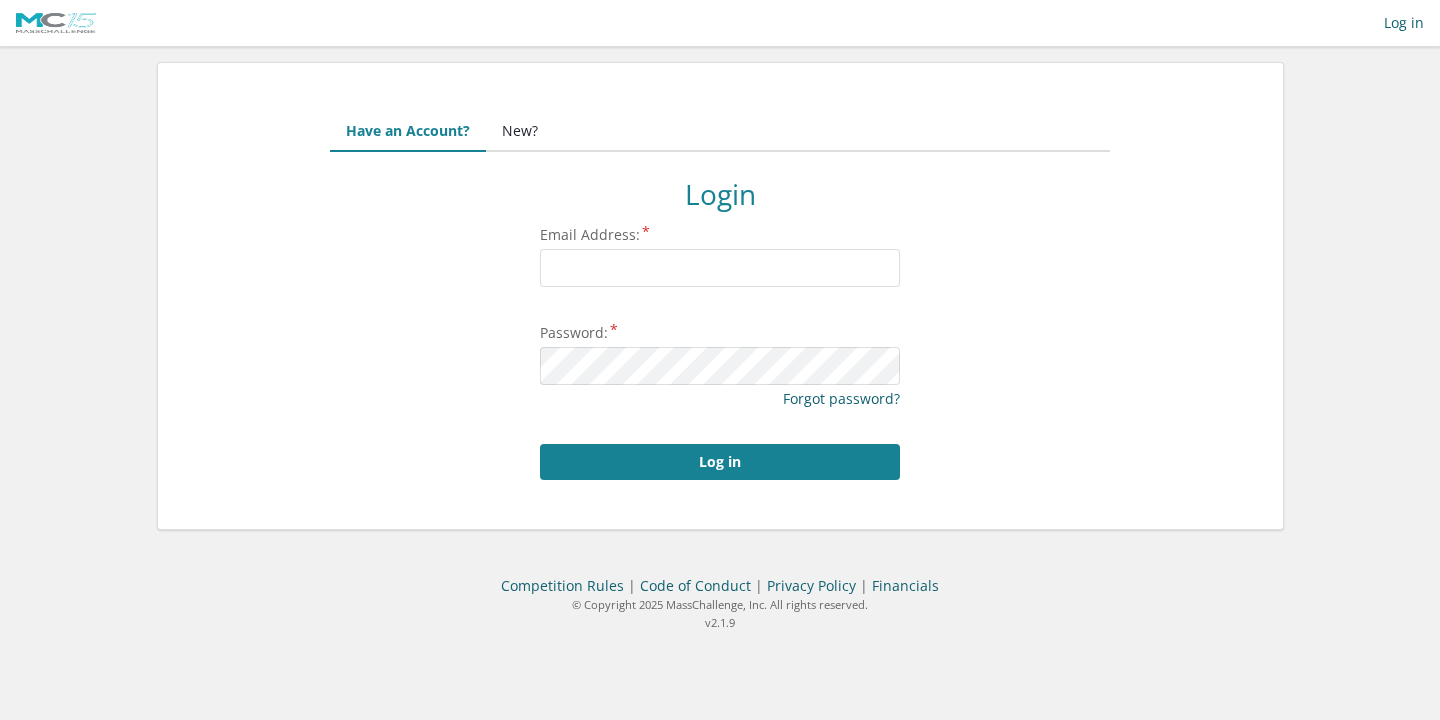 scroll, scrollTop: 0, scrollLeft: 0, axis: both 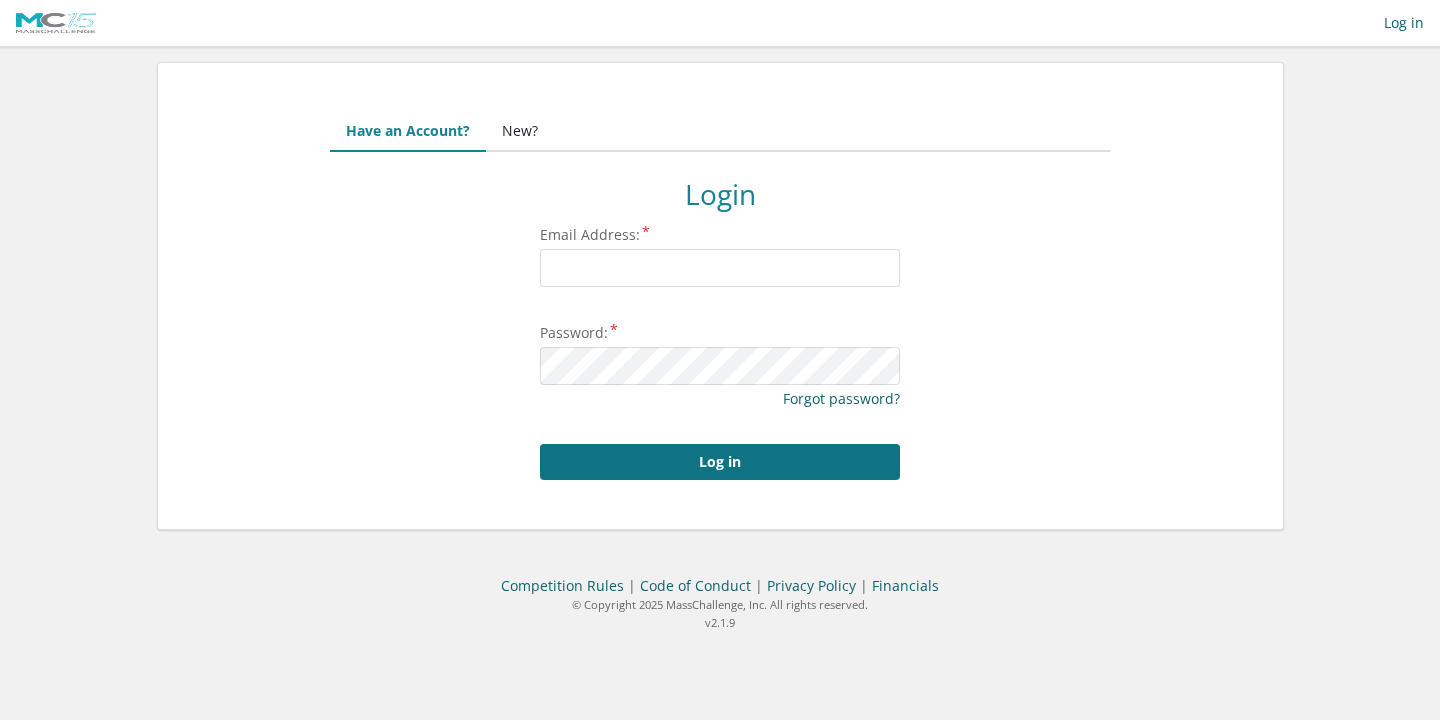 type on "warren@endoxai.com" 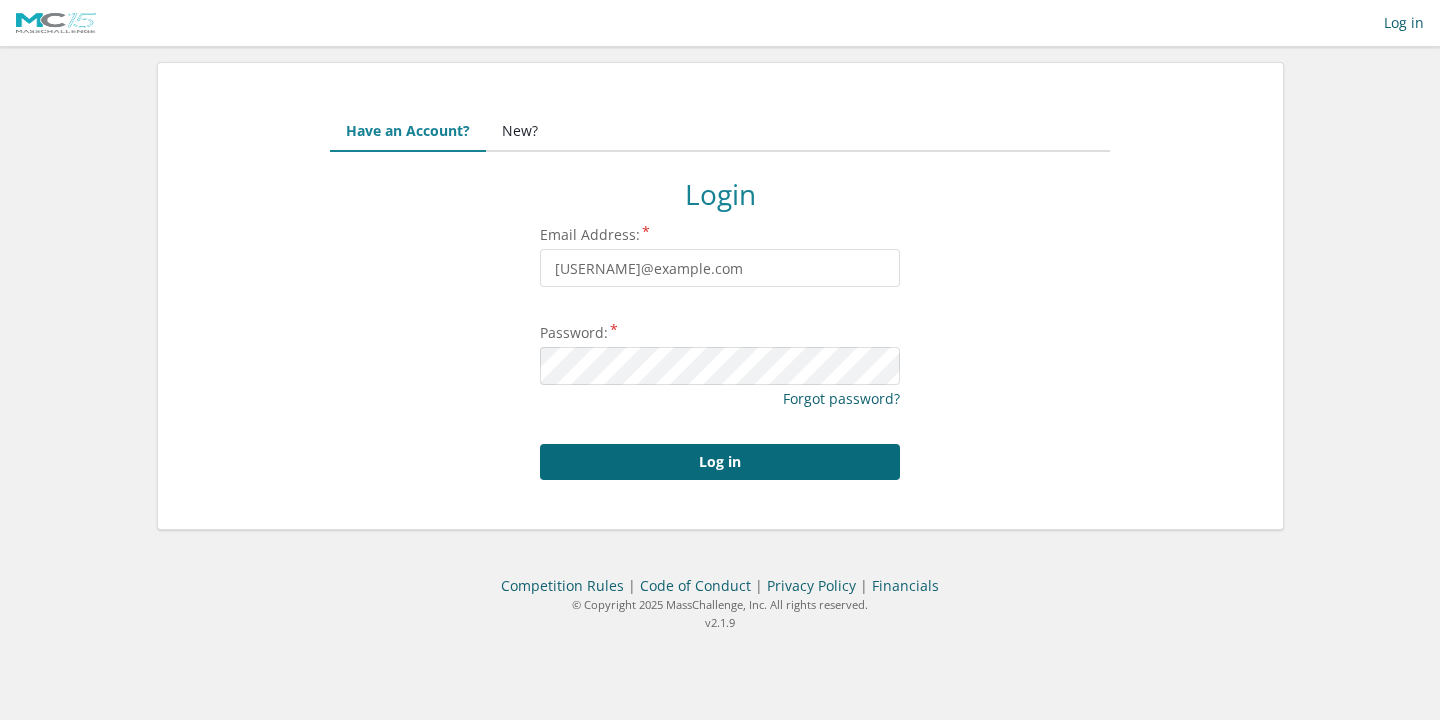 click on "Log in" at bounding box center [720, 462] 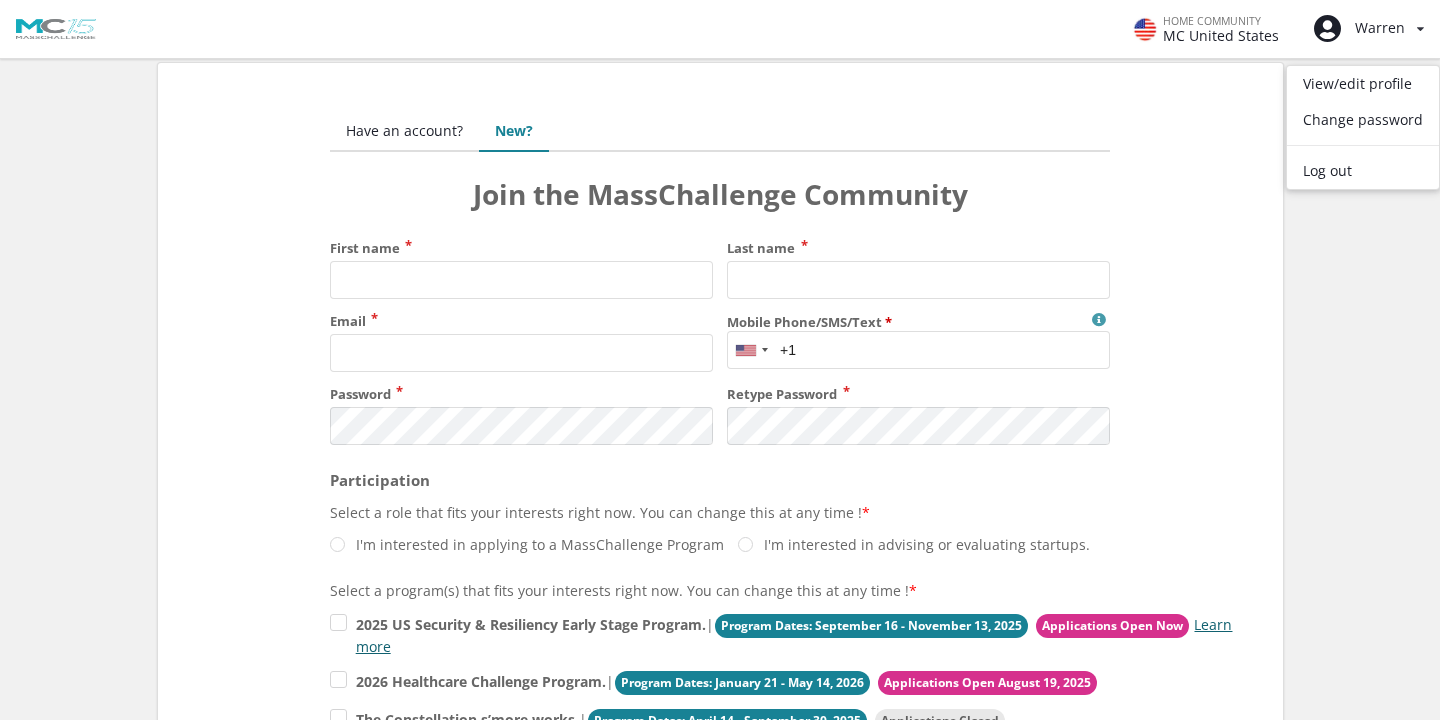 scroll, scrollTop: 0, scrollLeft: 0, axis: both 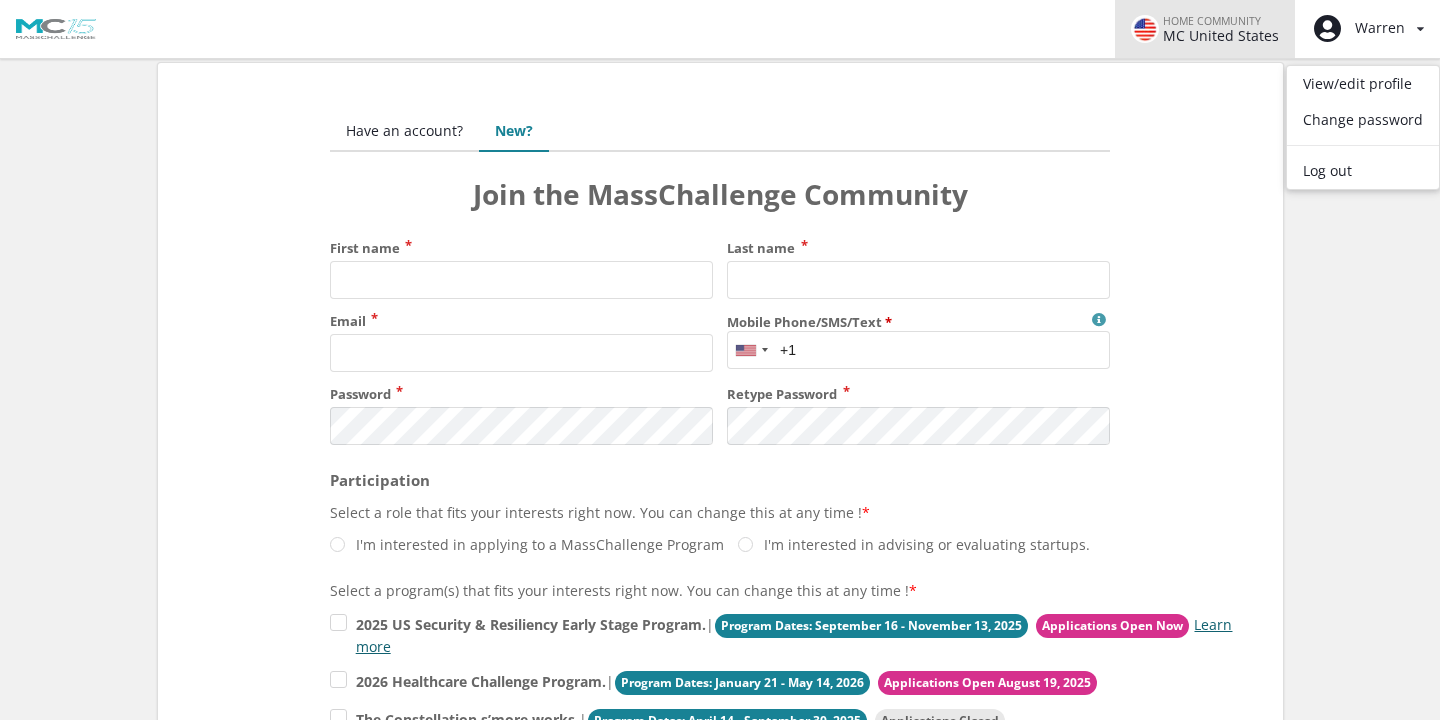 click on "MC United States" at bounding box center [1221, 36] 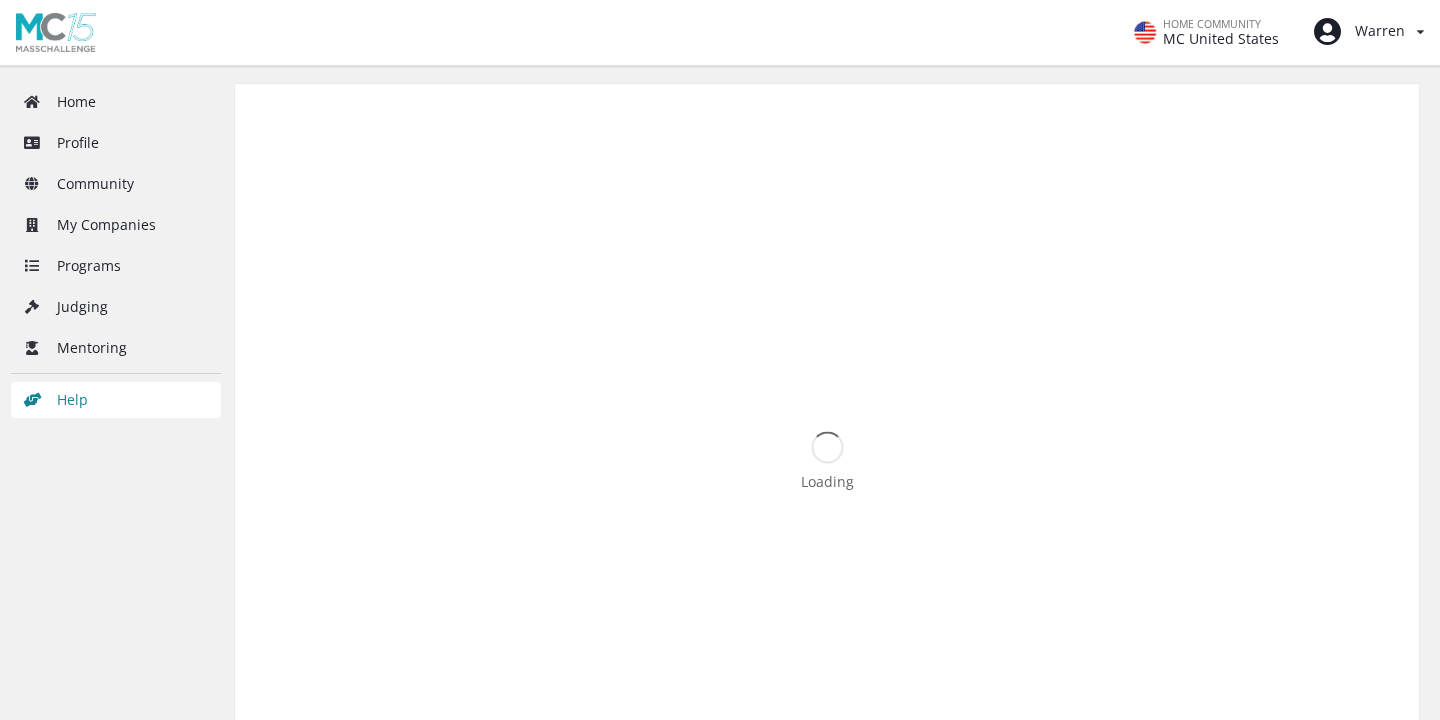 scroll, scrollTop: 0, scrollLeft: 0, axis: both 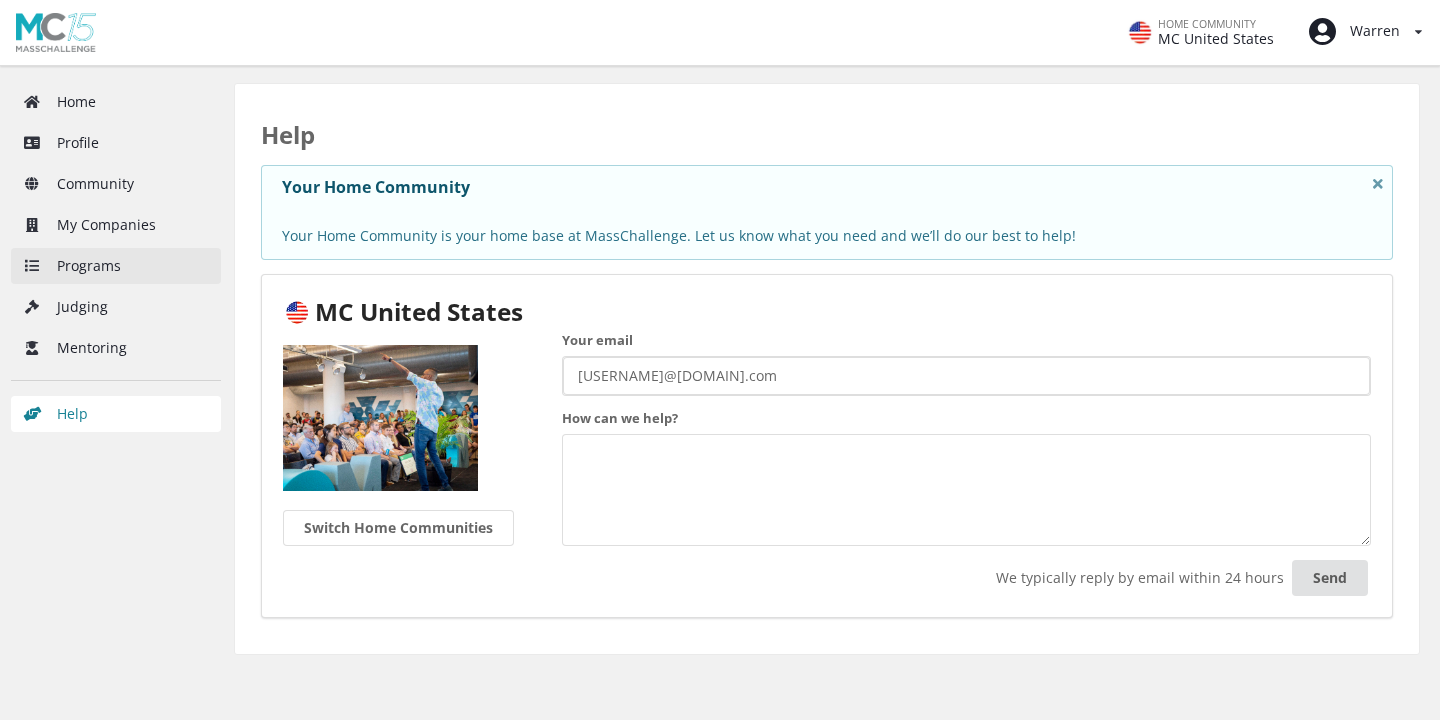 click on "Programs" at bounding box center [116, 266] 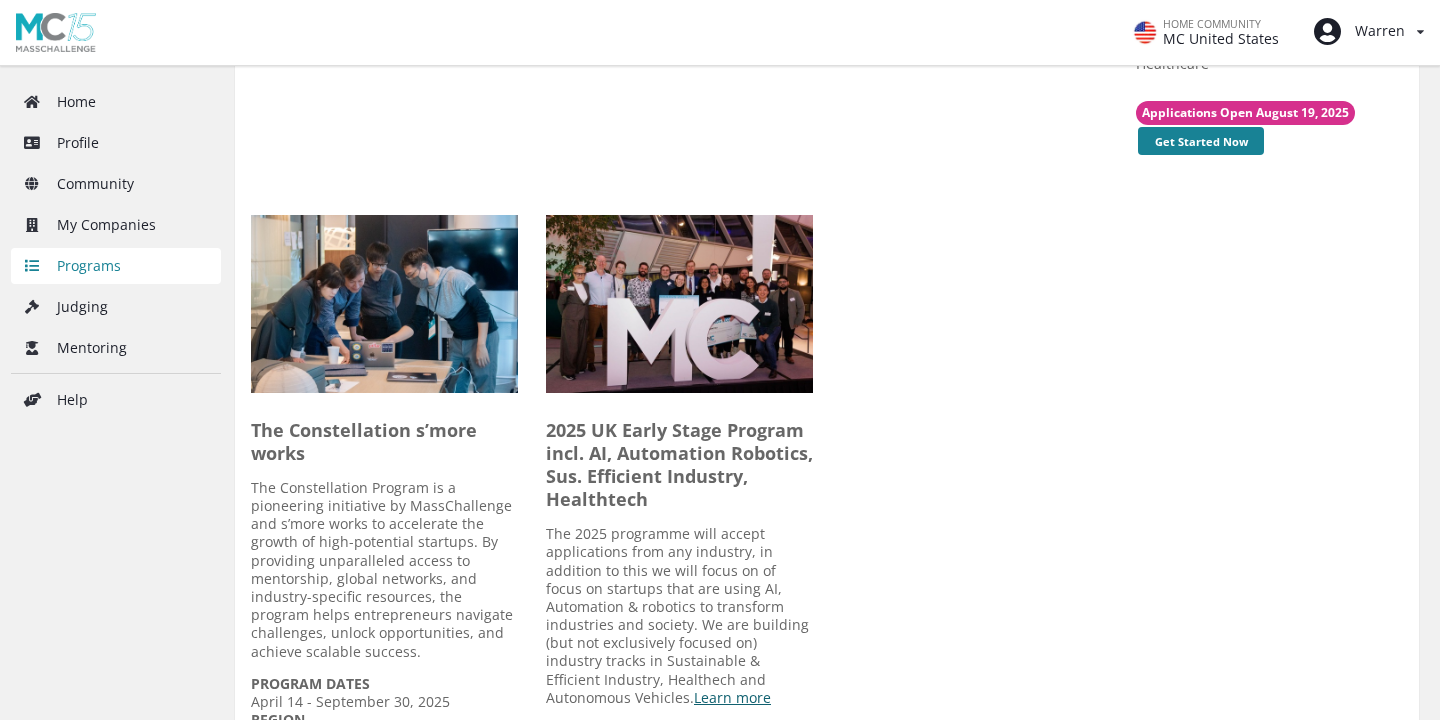 scroll, scrollTop: 1188, scrollLeft: 0, axis: vertical 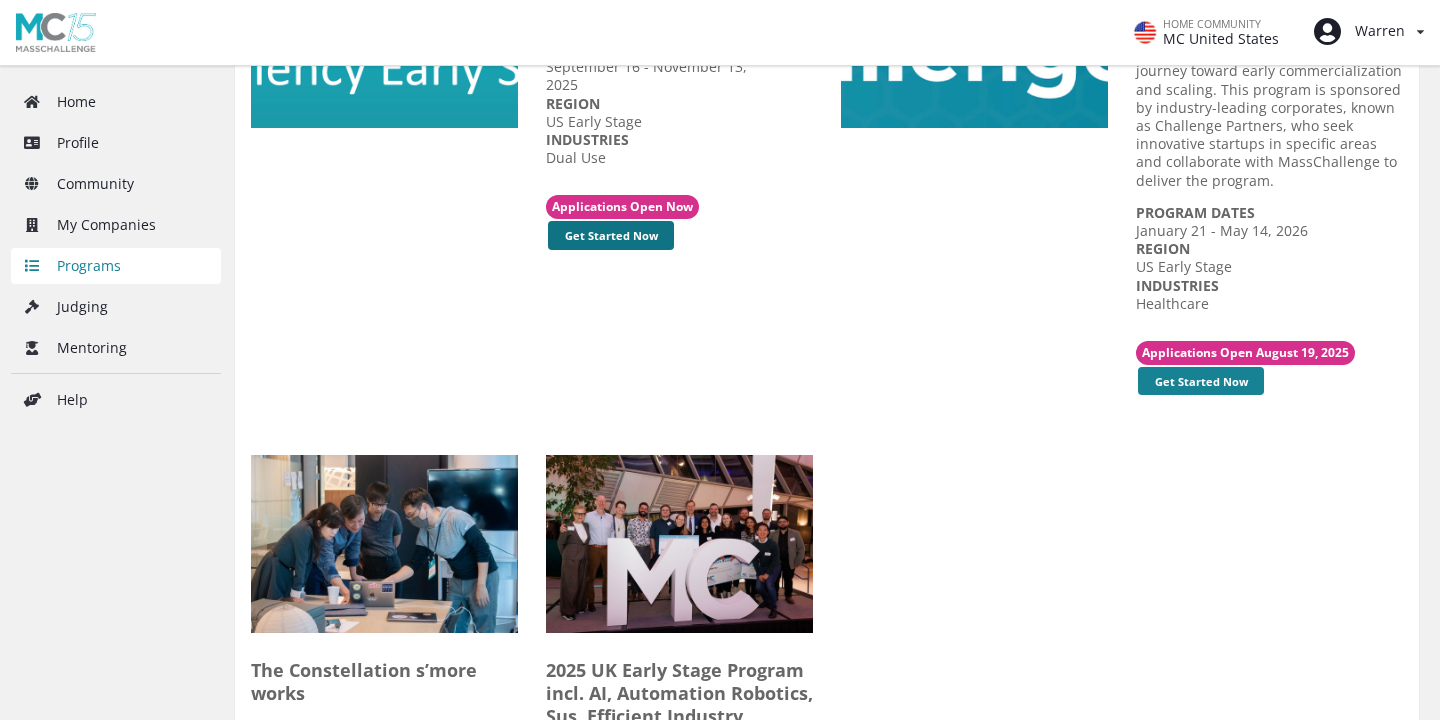 click on "Get Started Now" at bounding box center (611, 235) 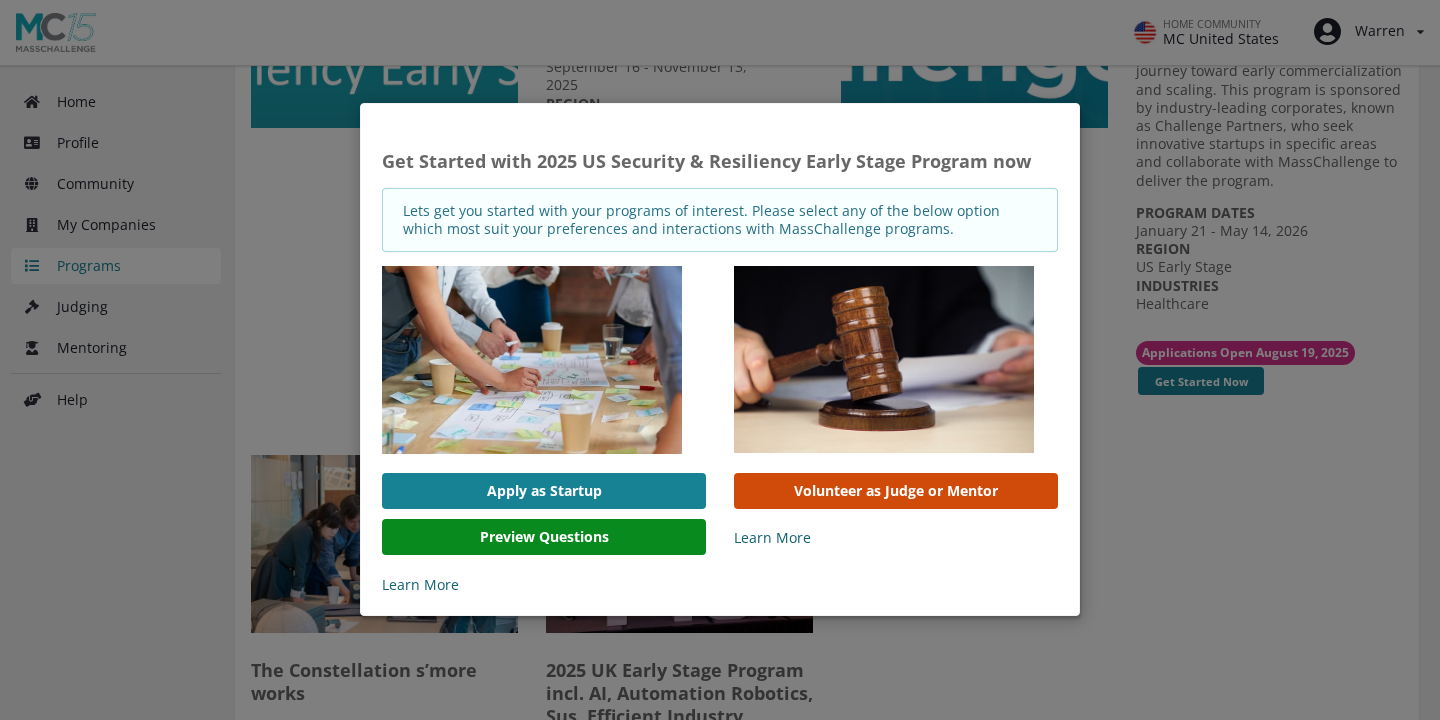 click on "Sorry, you cannot volunteer for this program as you are associated with
startup  which  have
an active application on program "2025 [STATE] Security & Resiliency Early Stage Program"
creating a conflict of interest.
OK
Get Started with 2025 [STATE] Security & Resiliency Early Stage Program now
Lets get you started with your programs of interest. Please select any of
the below option which most suit your preferences and interactions with
MassChallenge programs.
Apply as Startup
Preview Questions
Learn More
Volunteer as Judge or Mentor
Learn More" at bounding box center [720, 360] 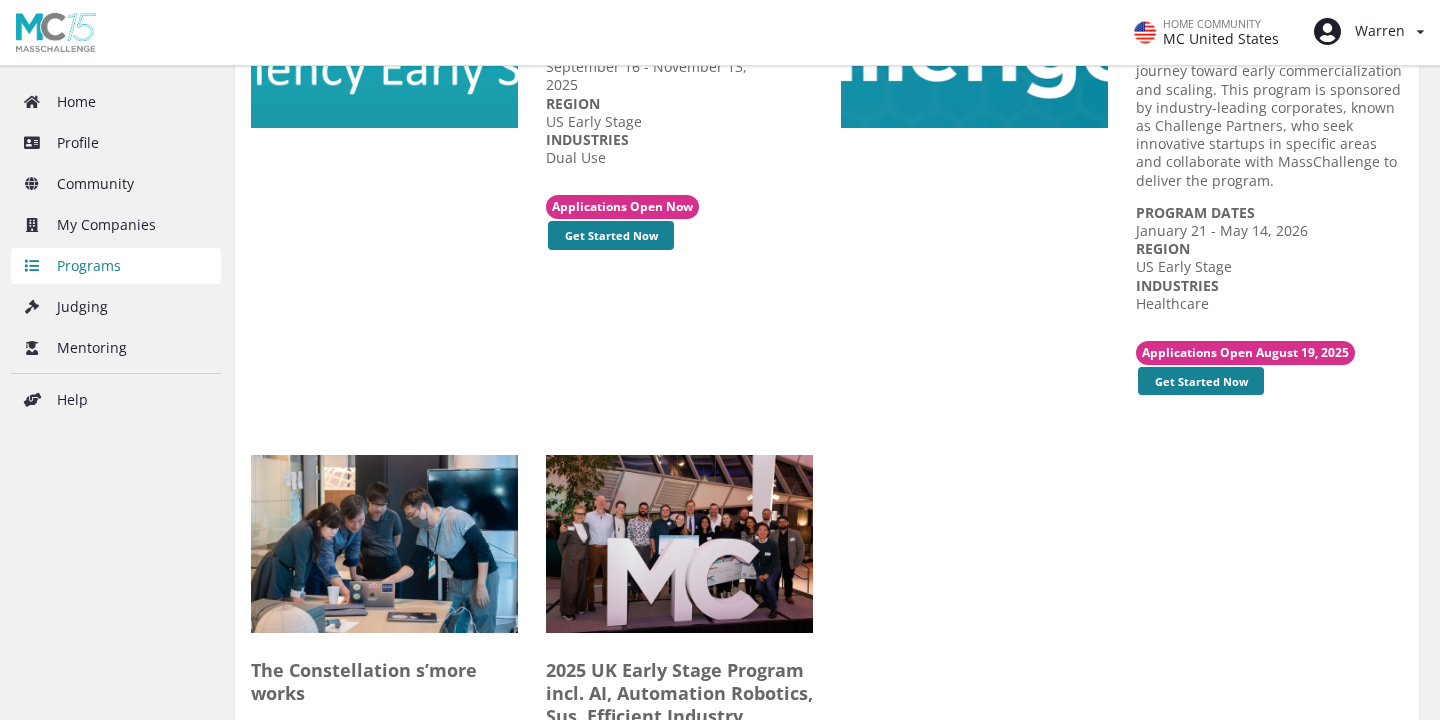 click on "My Companies" at bounding box center [116, 225] 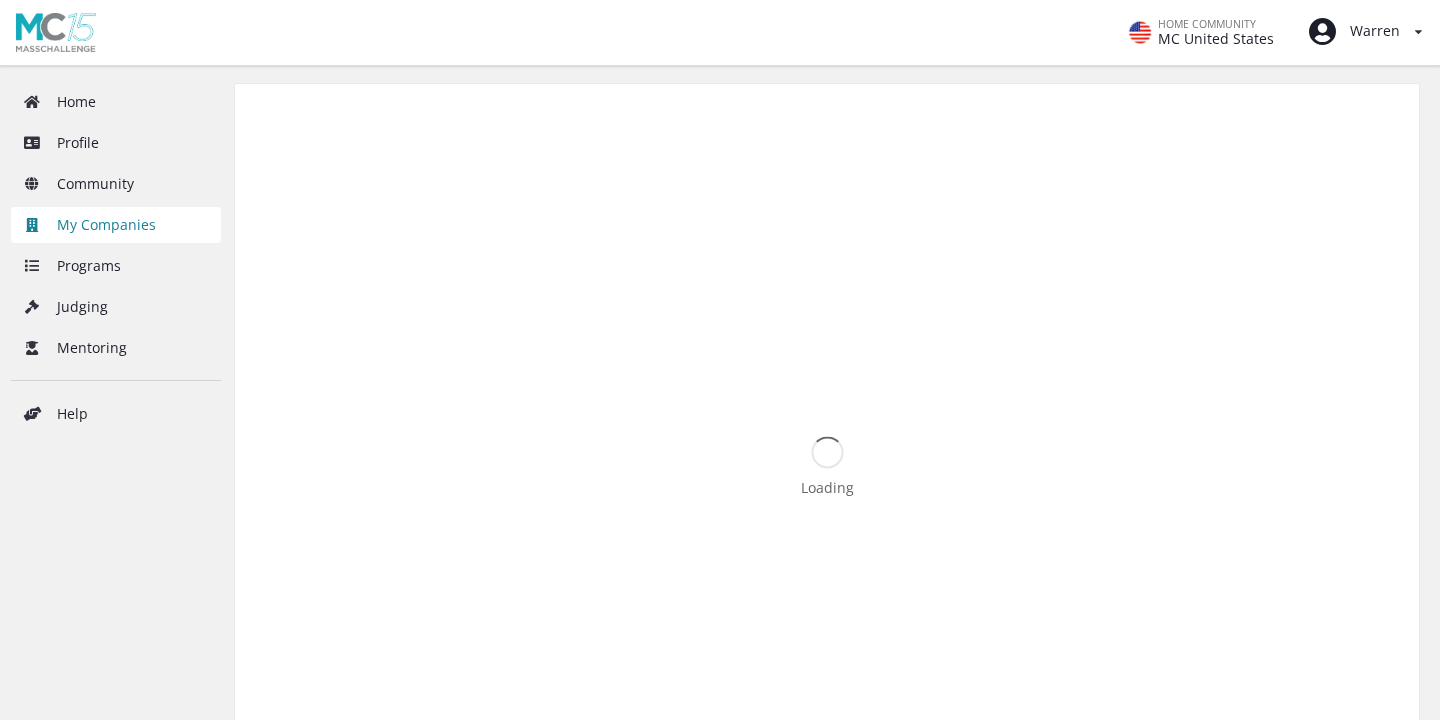 scroll, scrollTop: 0, scrollLeft: 0, axis: both 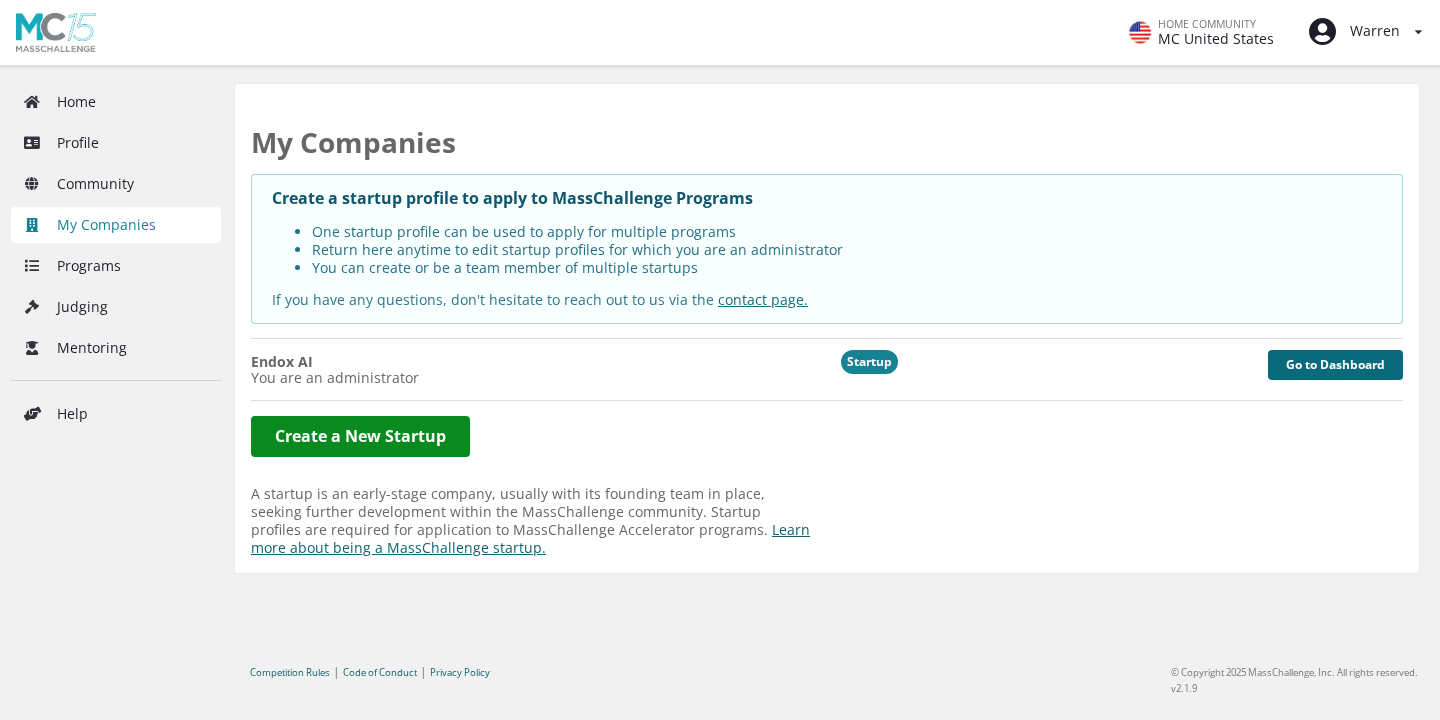 click on "Go to Dashboard" at bounding box center [1335, 365] 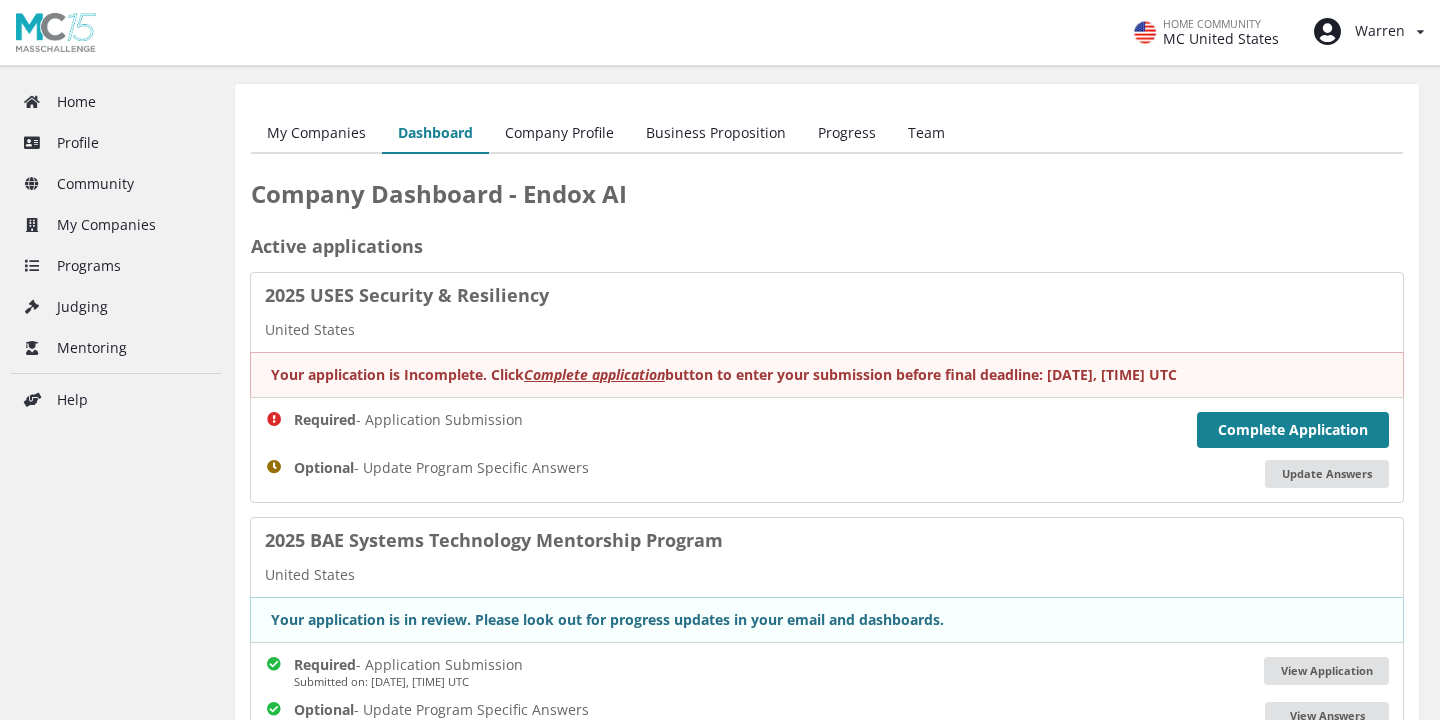 scroll, scrollTop: 0, scrollLeft: 0, axis: both 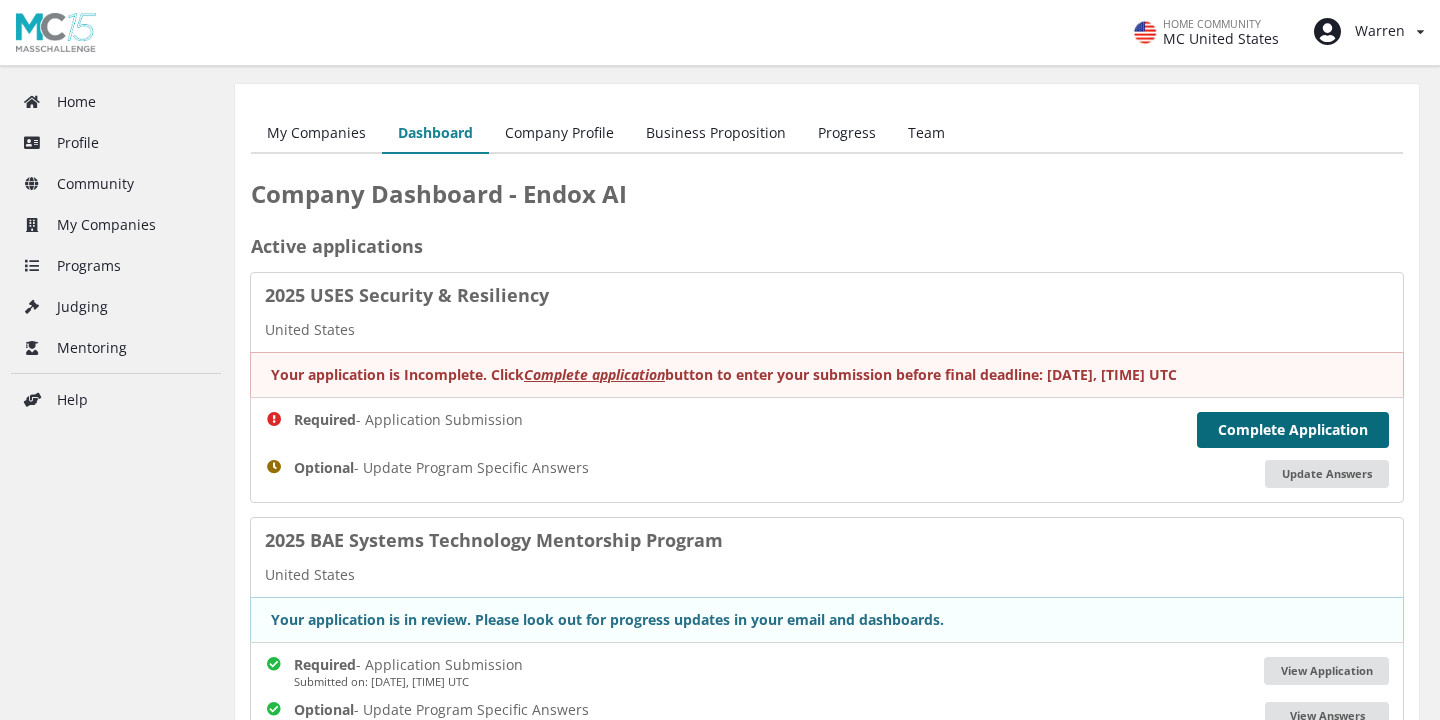 click on "Complete Application" at bounding box center (1293, 430) 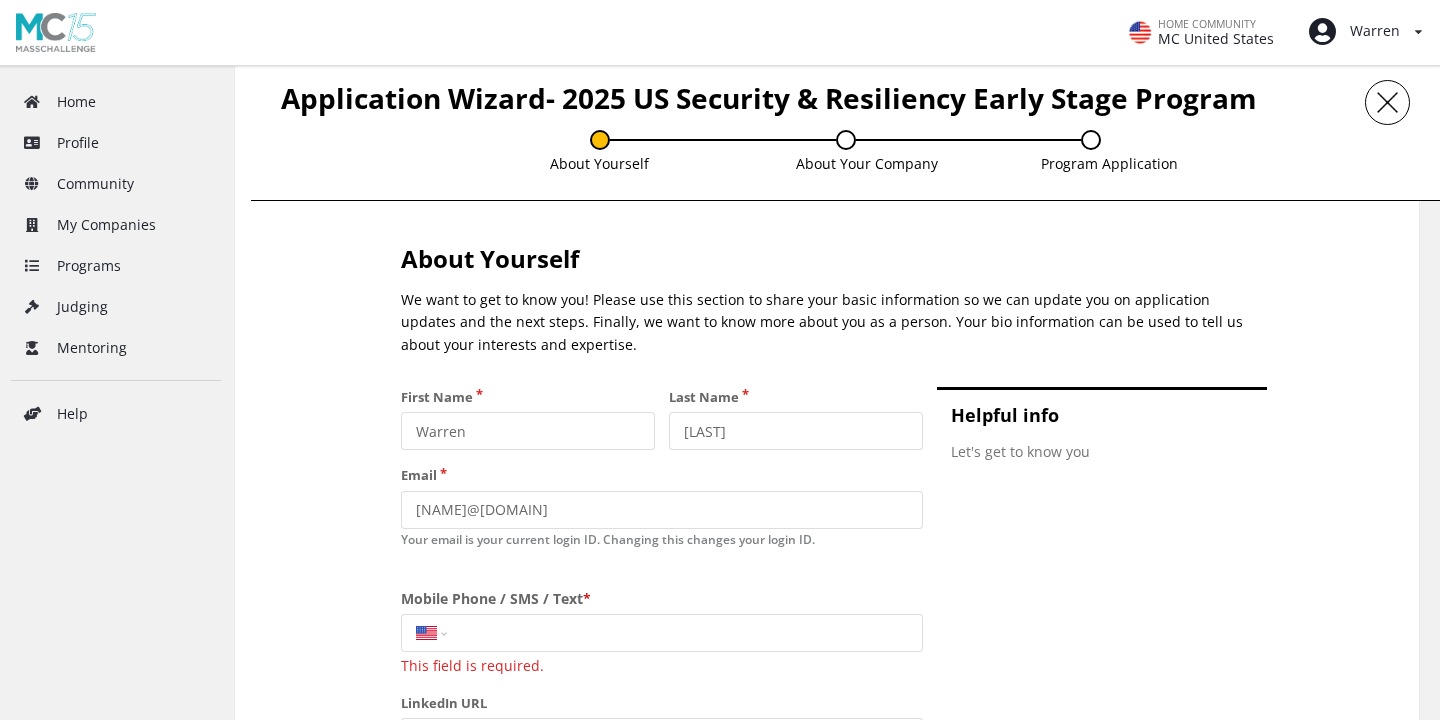 scroll, scrollTop: 0, scrollLeft: 0, axis: both 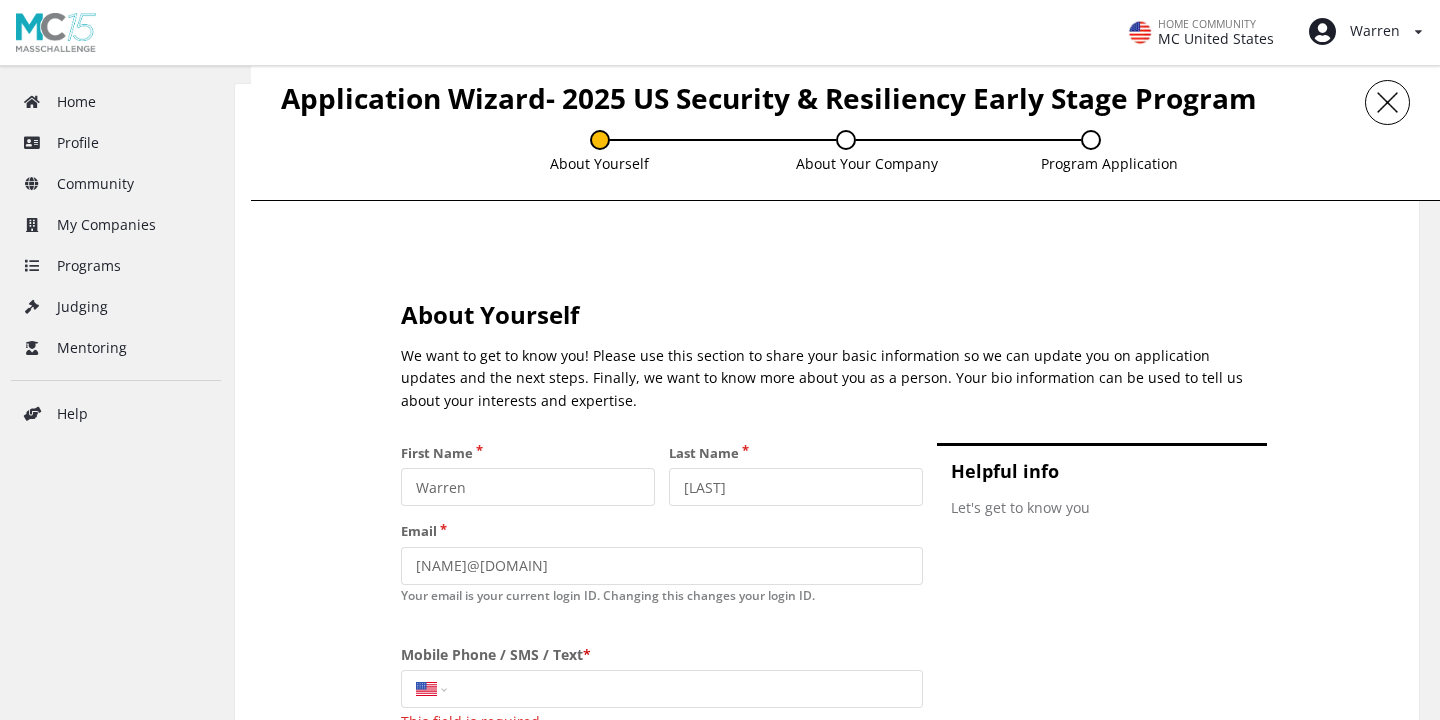 click at bounding box center [600, 140] 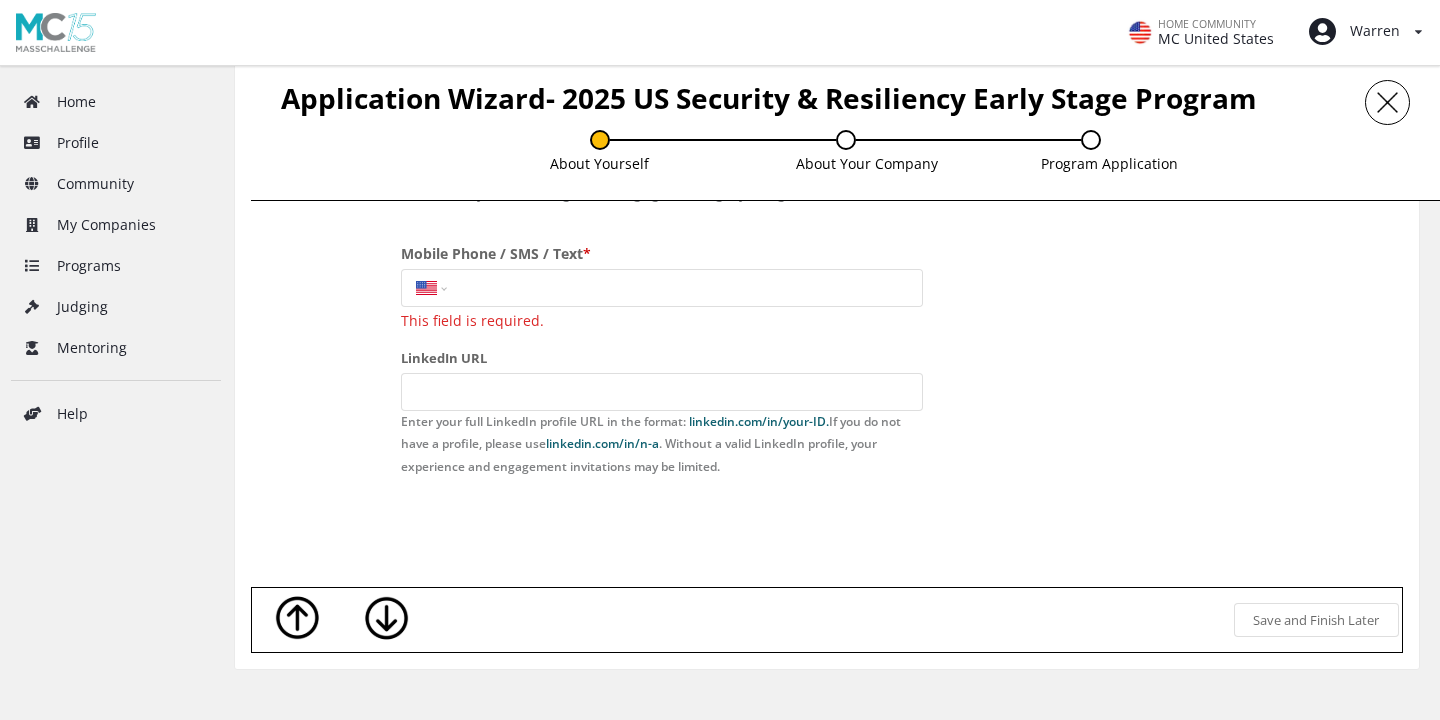 scroll, scrollTop: 381, scrollLeft: 0, axis: vertical 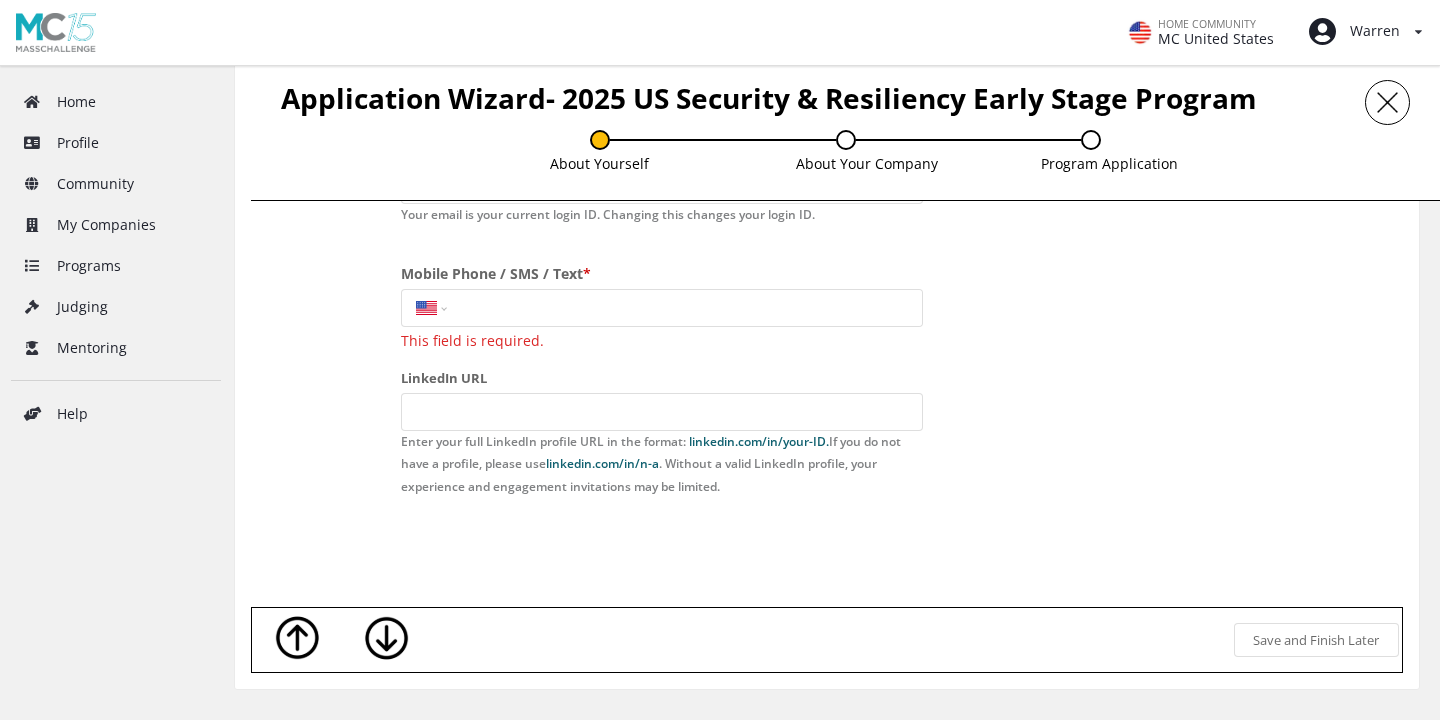 click at bounding box center [686, 308] 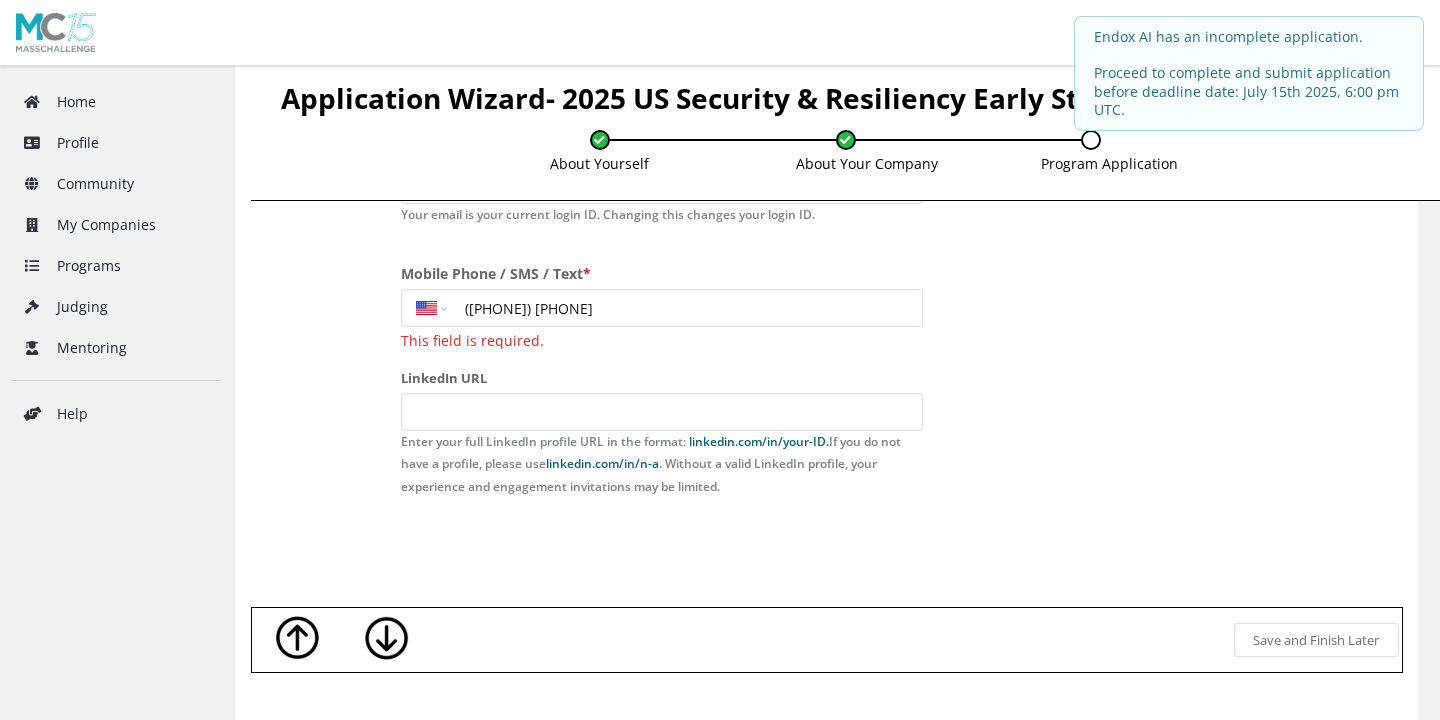 type on "([PHONE]) [PHONE]" 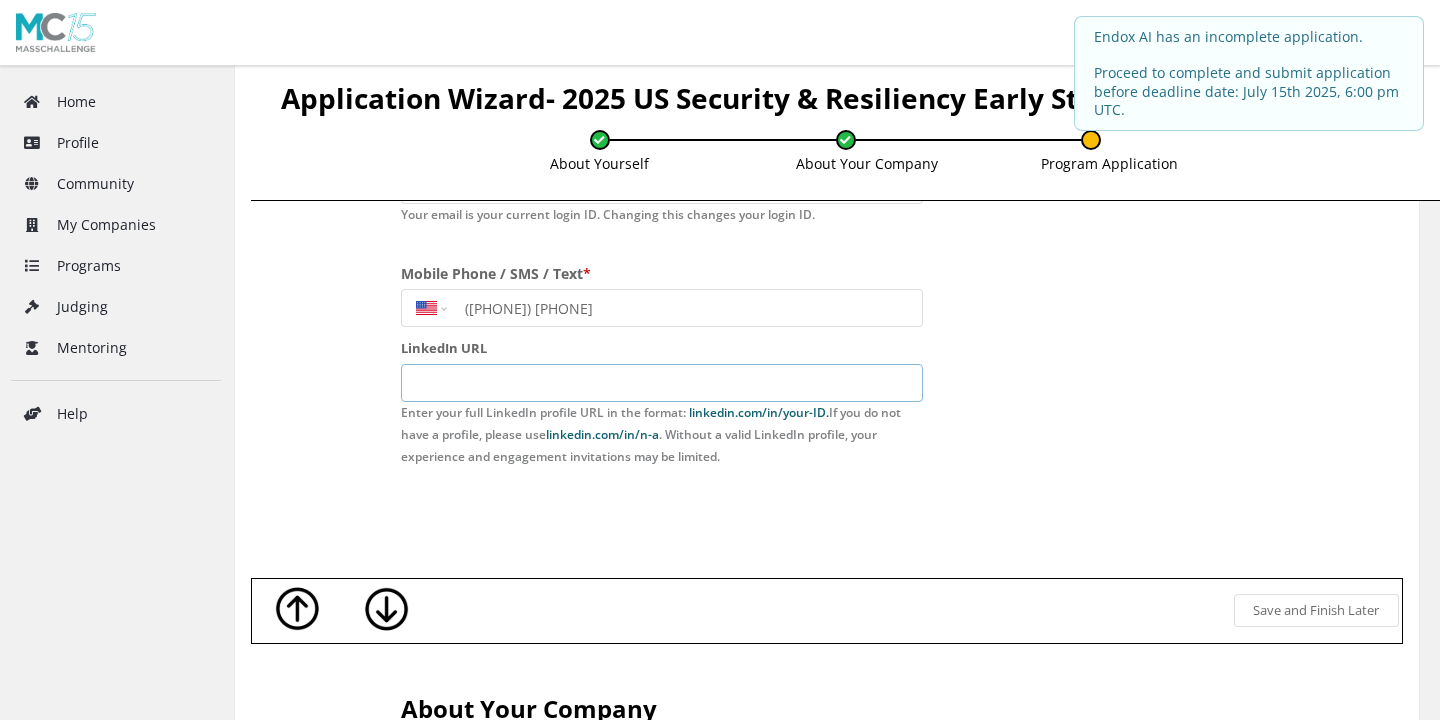 paste on "https://www.linkedin.com/in/[PERSON]/" 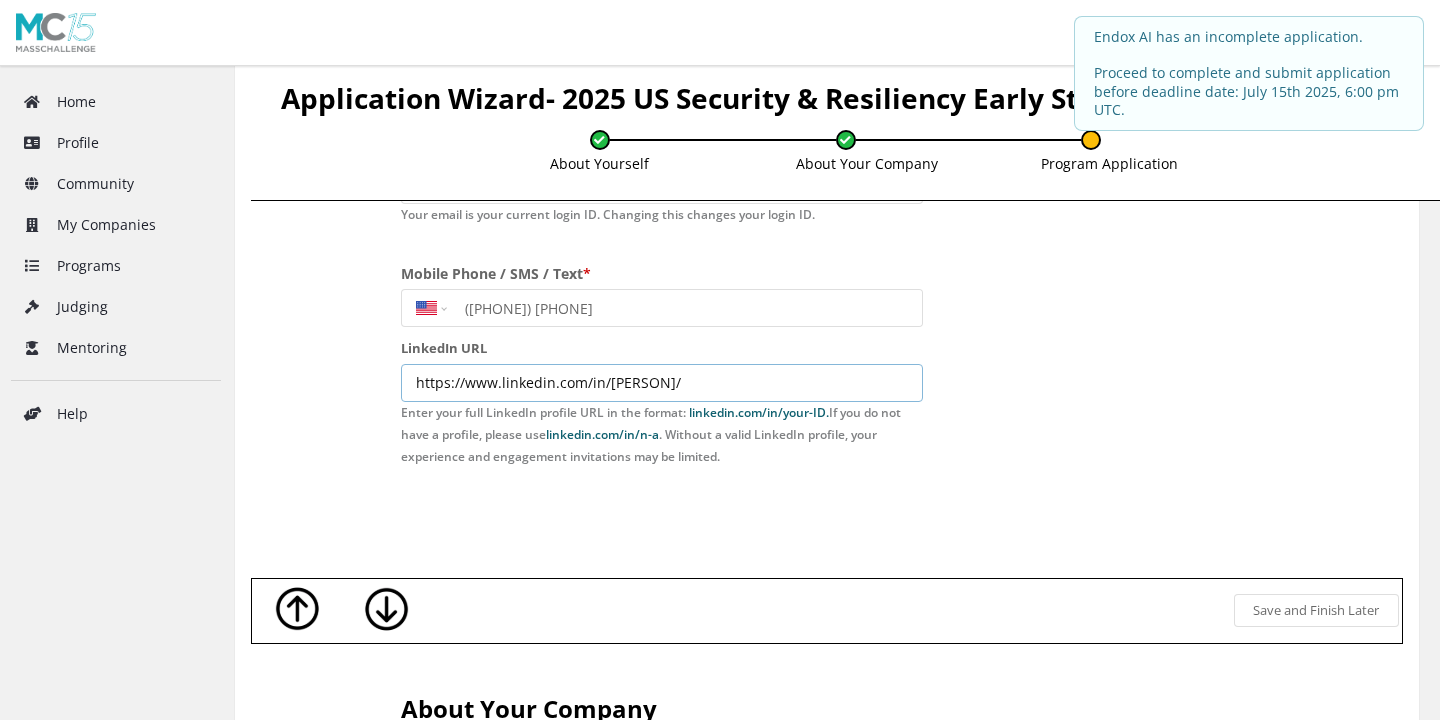 type on "https://www.linkedin.com/in/[PERSON]/" 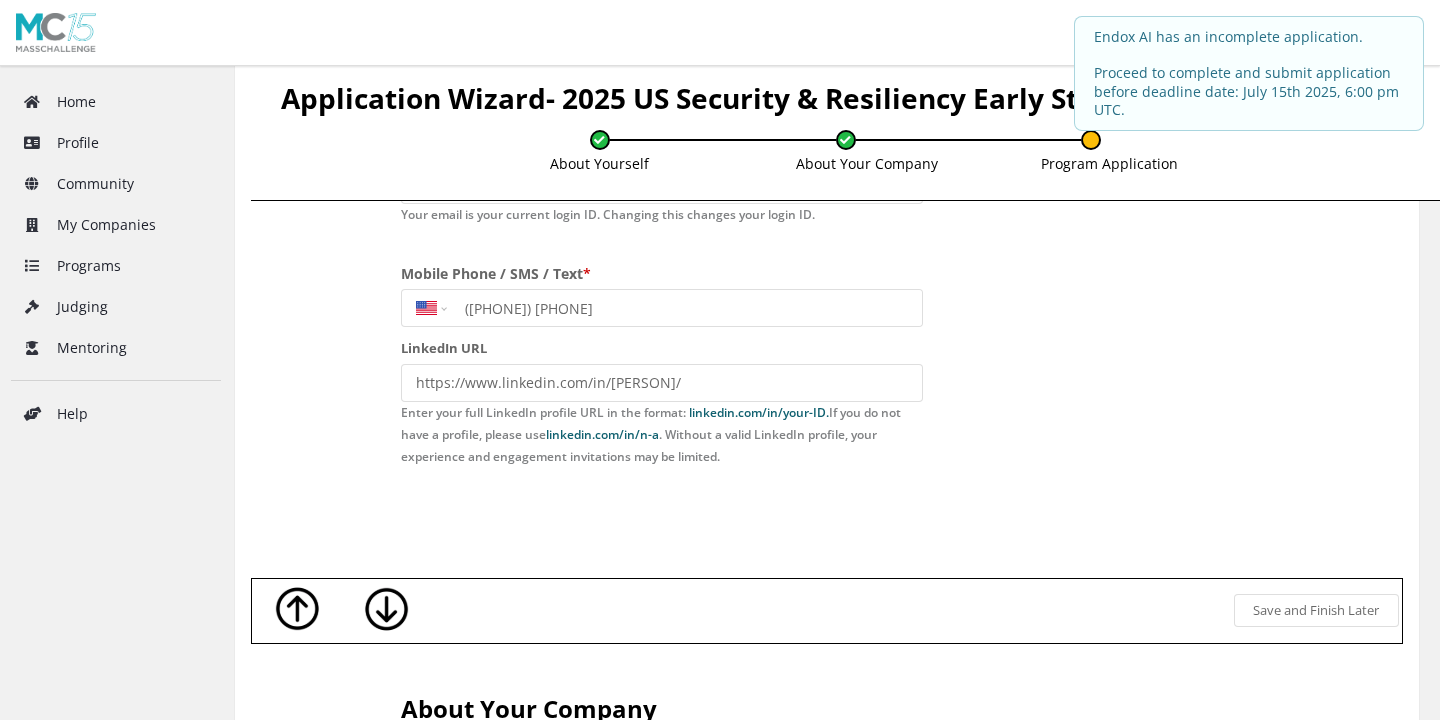 click on "Helpful info Let's get to know you" at bounding box center [1102, 301] 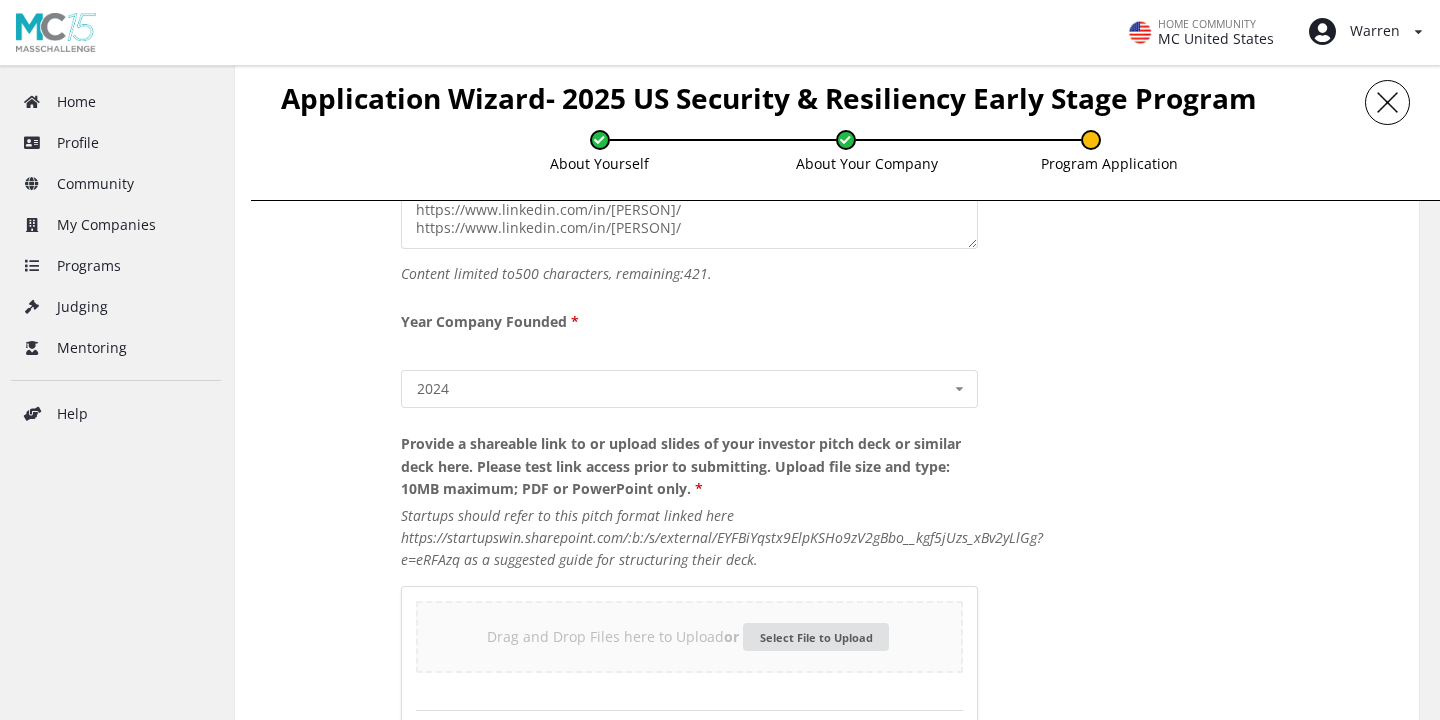 scroll, scrollTop: 3437, scrollLeft: 0, axis: vertical 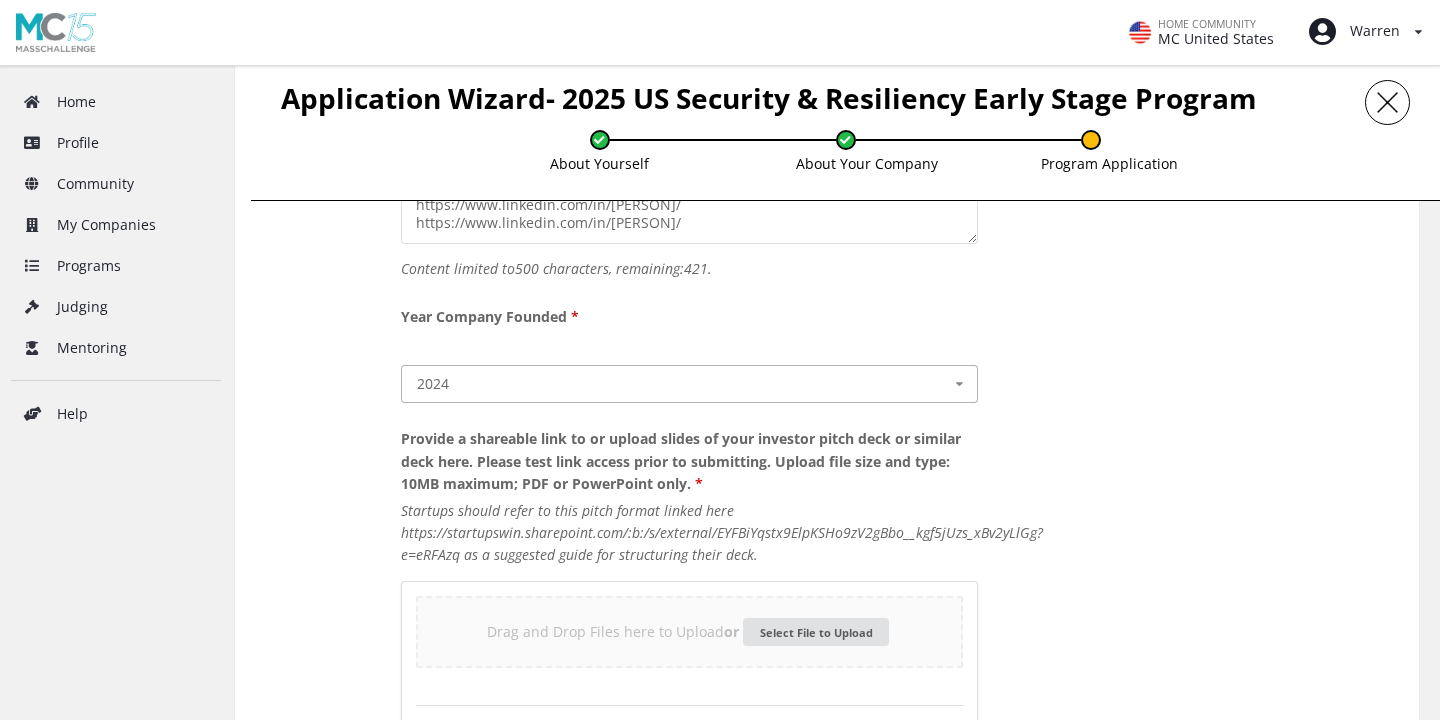 click at bounding box center [690, 384] 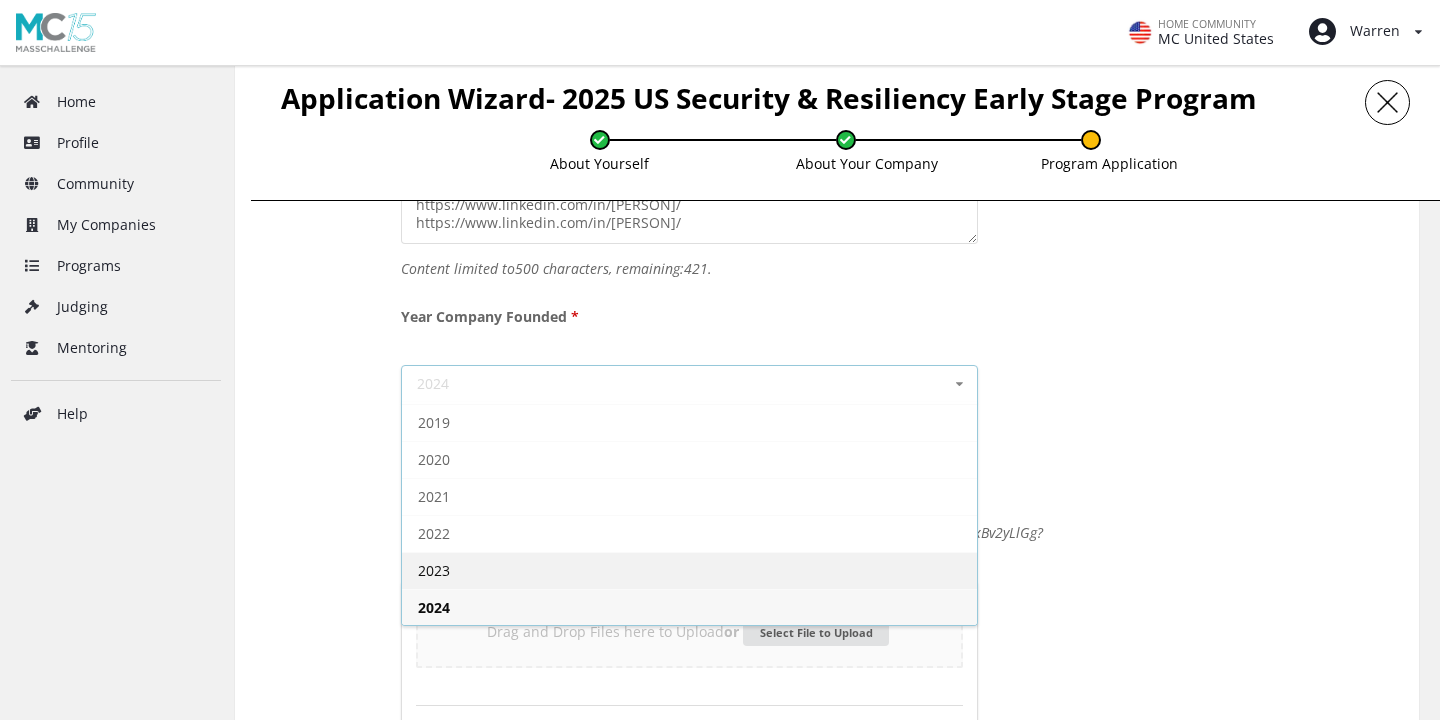 scroll, scrollTop: 701, scrollLeft: 0, axis: vertical 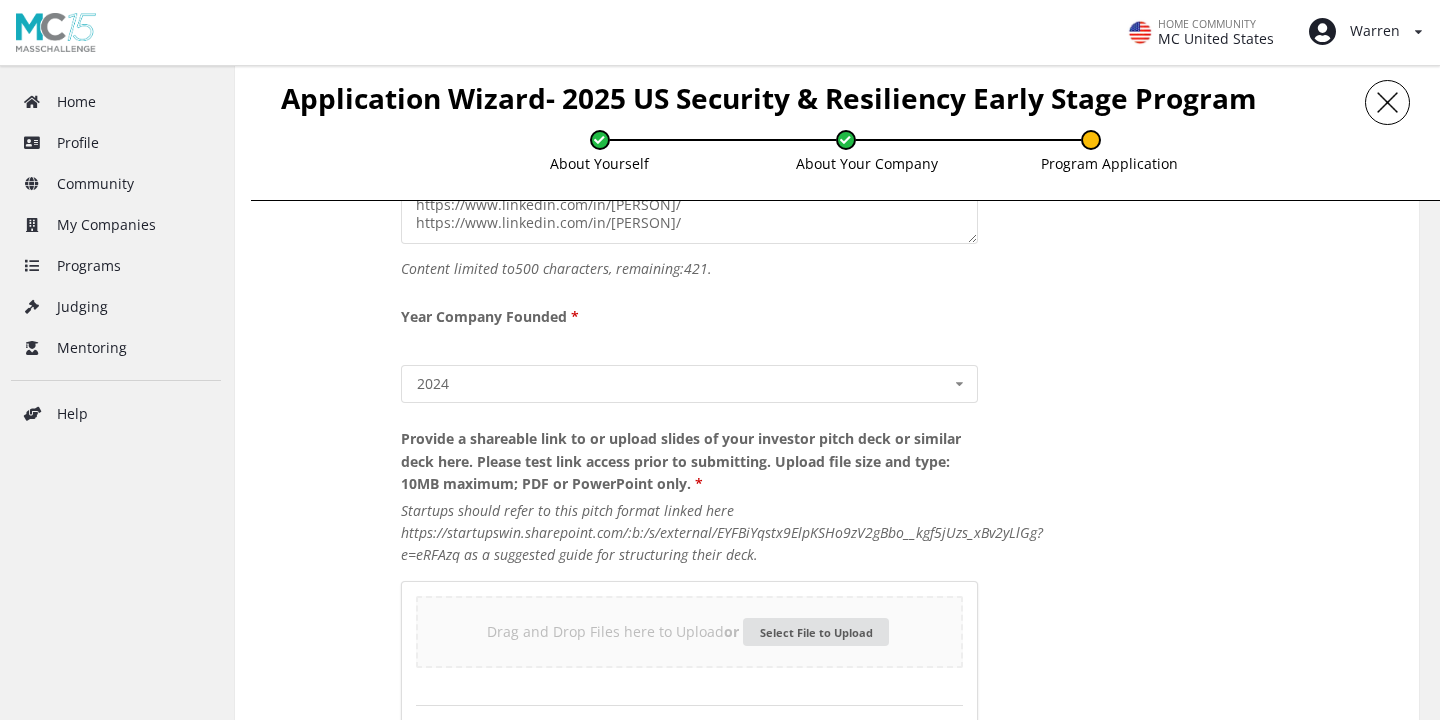 click on "Program Application Your program application is where you can provide the details judges need to evaluate your business readiness for our program. Your application must be completed fully before the submission deadline arrives. Select other related programs or tracks you want to apply for: 2025 US Security & Resiliency Early Stage Program No results found. Questions for 2025 US Security & Resiliency Early Stage Program Company Information How many full-time employees do you have today? * [NUMBER] Founder or co-founder LinkedIn profile * Enter your full LinkedIn profile URL in the format: linkedin.com/in/your-ID. If you do not have a profile, please use linkedin.com/in/n-a. https://www.linkedin.com/in/[PERSON]/ https://www.linkedin.com/in/[PERSON]/ Content limited to 500 characters , remaining: 421 . Year Company Founded * 2024 2000 2001 2002 2003 2004 2005 2006 2007 2008 2009 2010 2011 2012 2013 2014 2015 2016 2017 2018 2019 2020 2021 2022 2023 2024 * Drag and Drop Files here to Upload or * *" at bounding box center [827, 843] 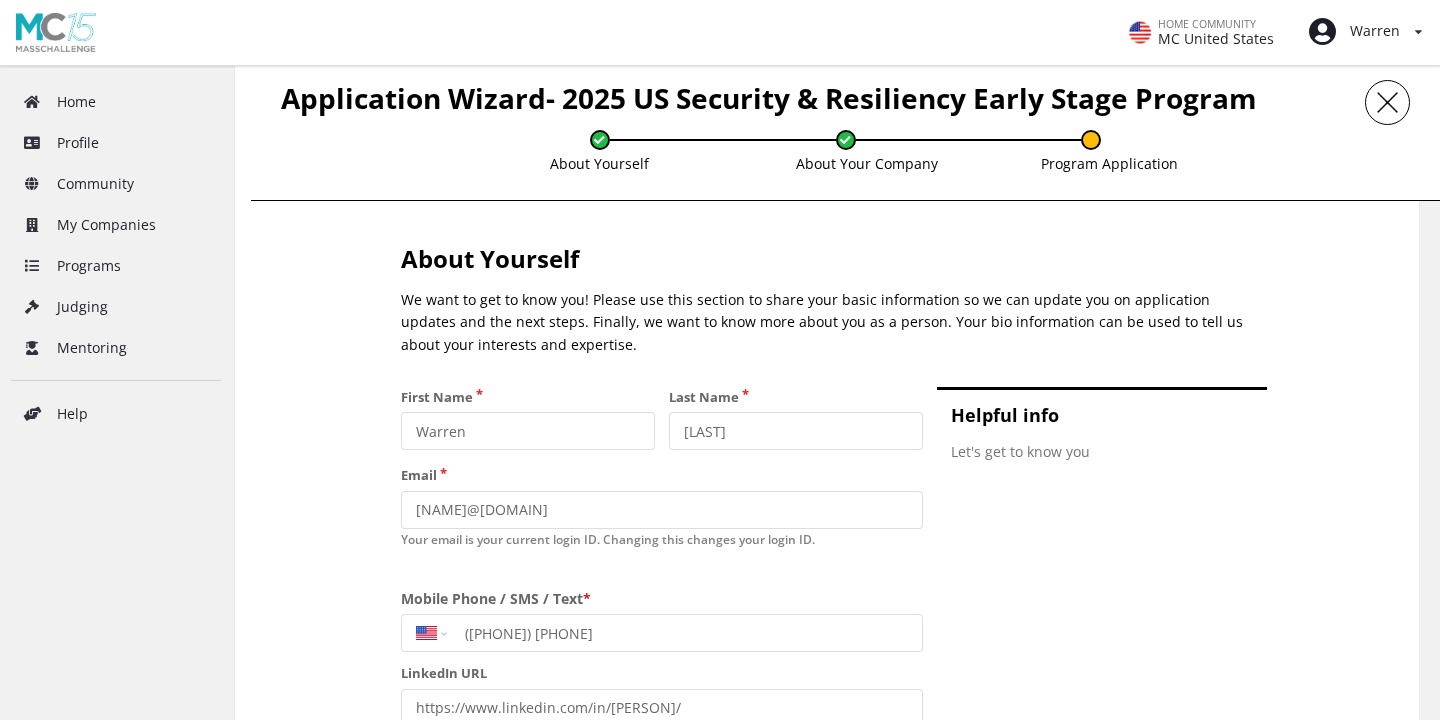 scroll, scrollTop: 62, scrollLeft: 0, axis: vertical 